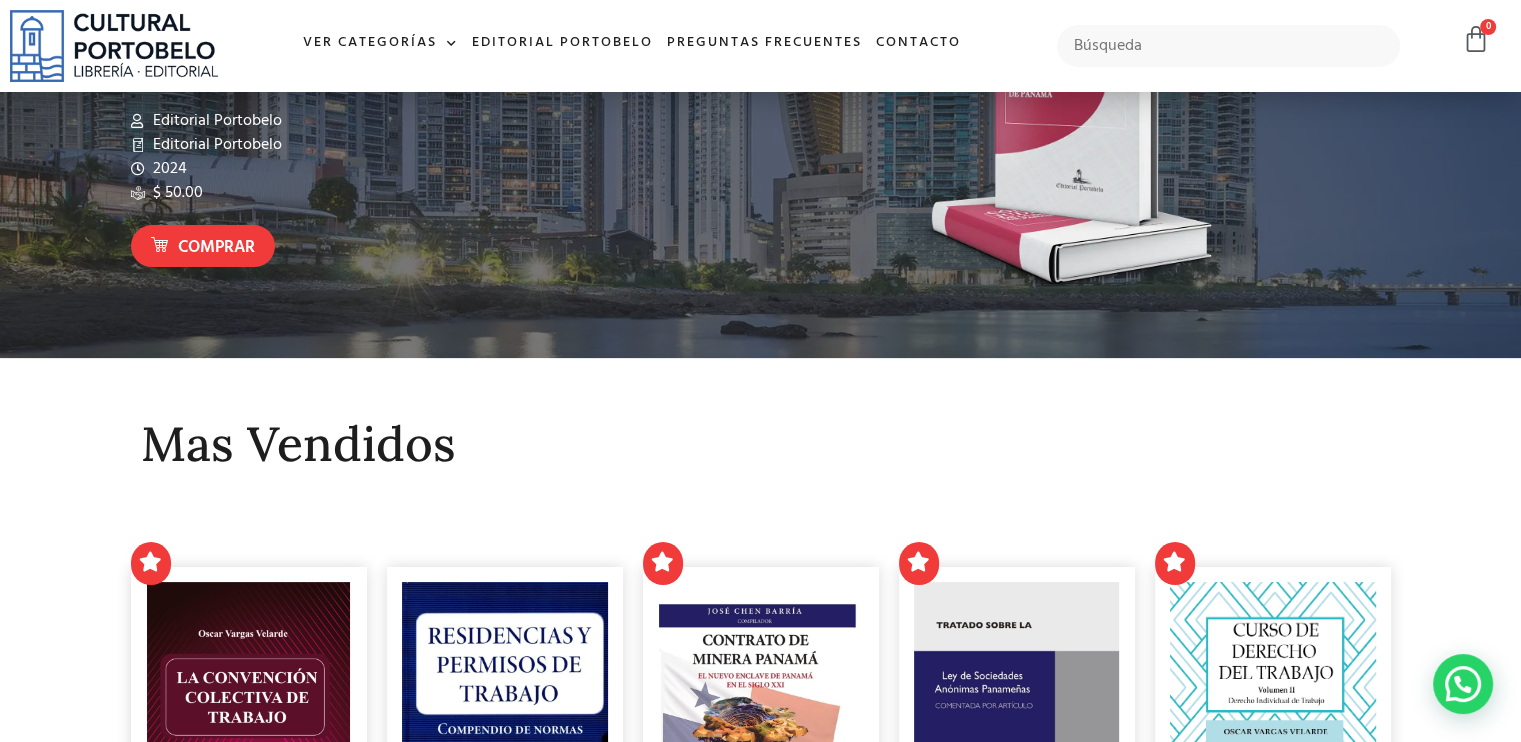 scroll, scrollTop: 0, scrollLeft: 0, axis: both 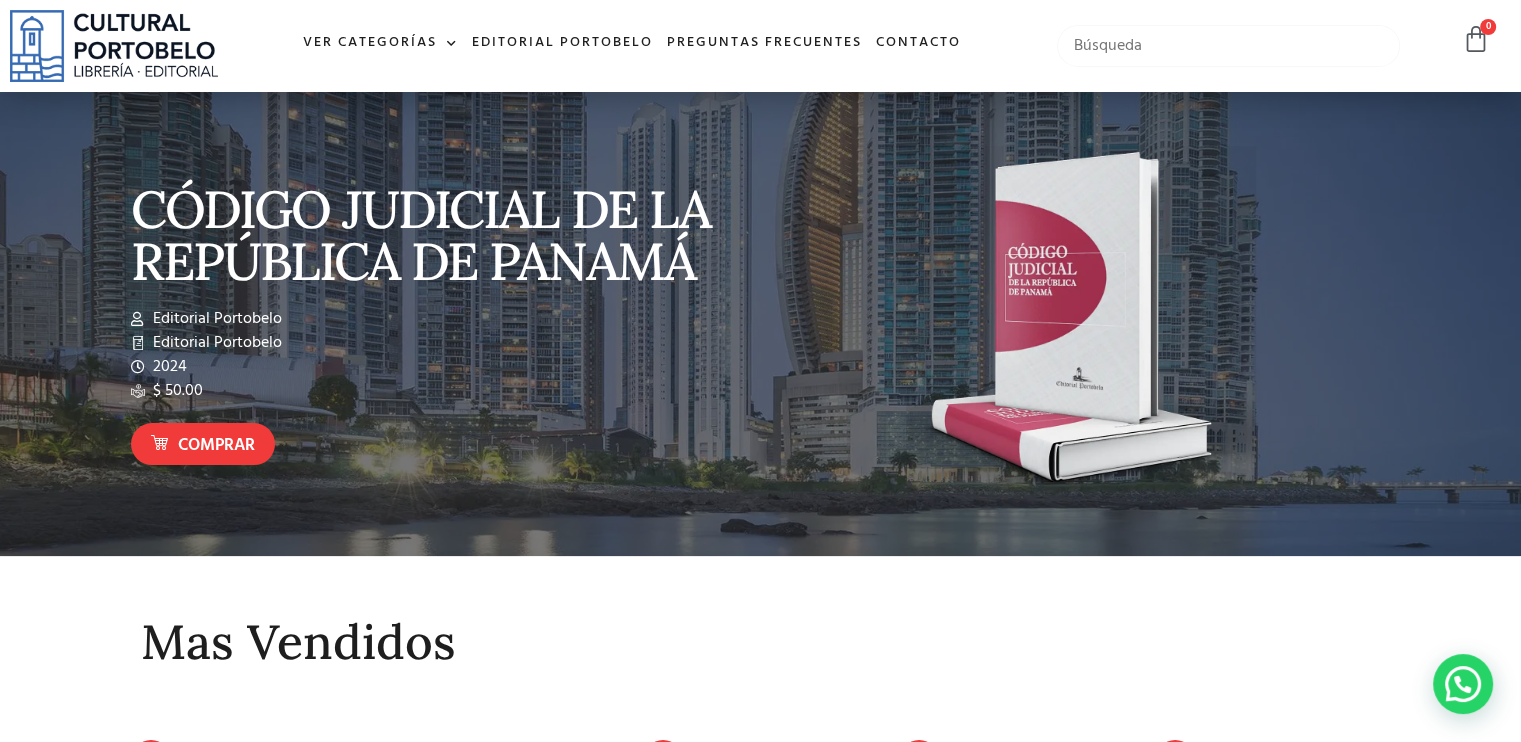 click at bounding box center [1228, 46] 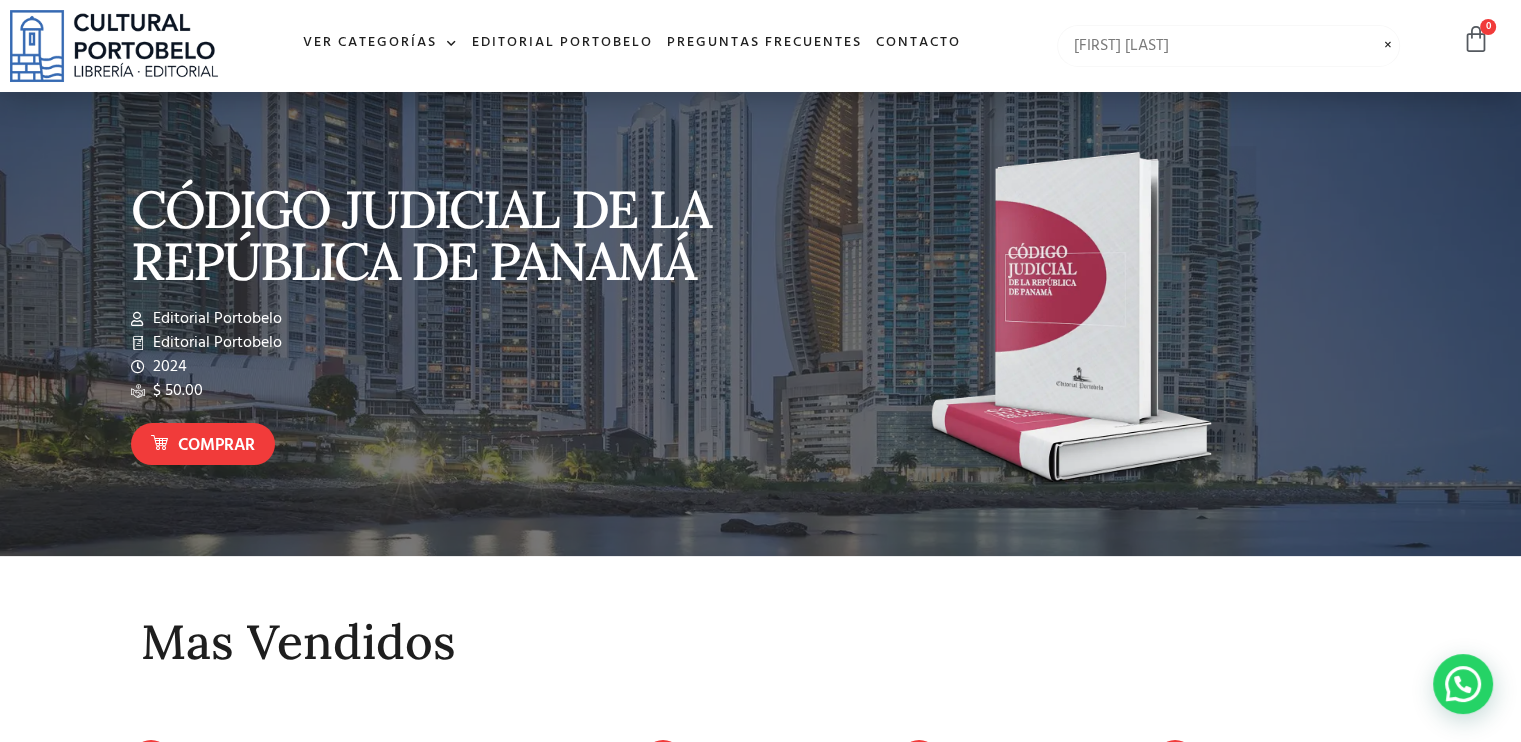 type on "Jose vidal" 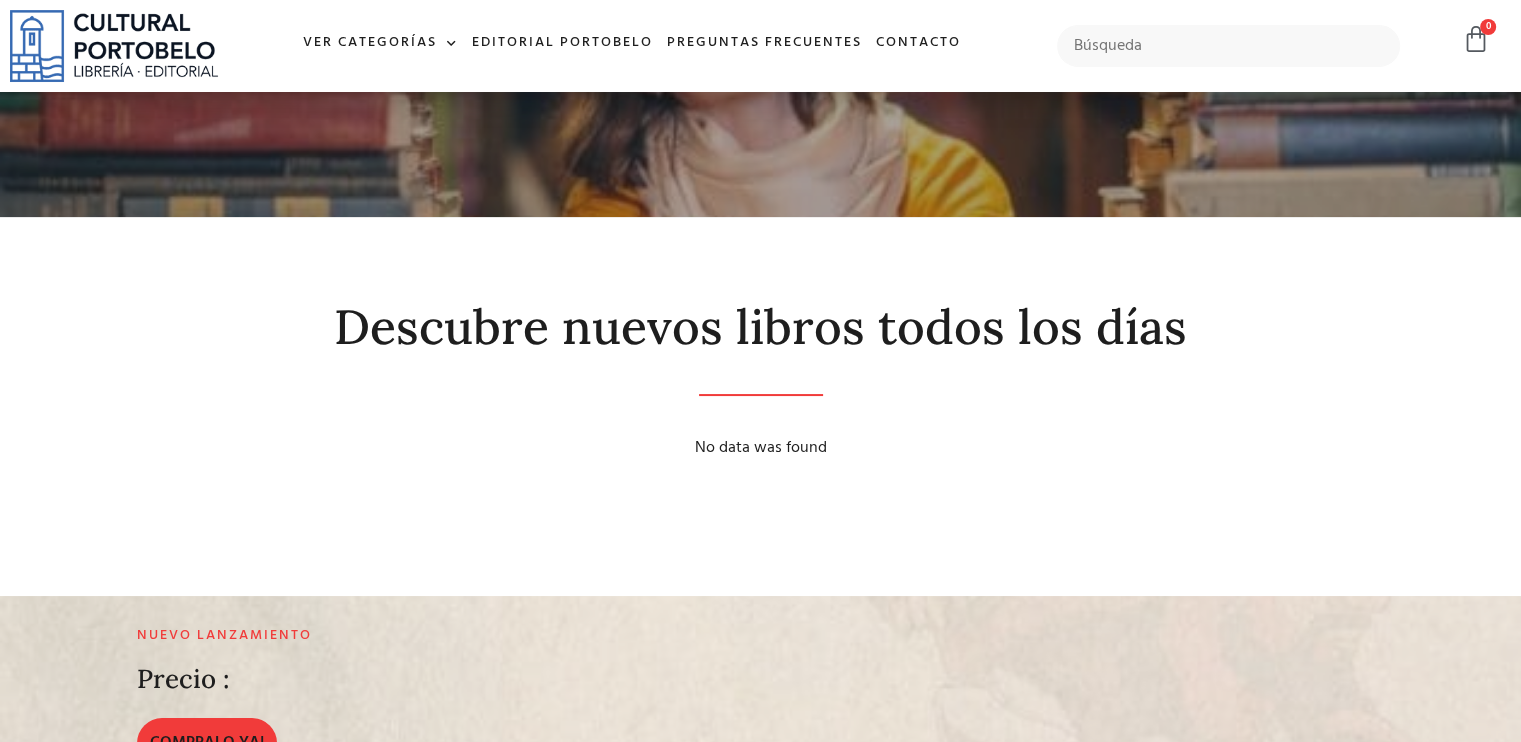 scroll, scrollTop: 0, scrollLeft: 0, axis: both 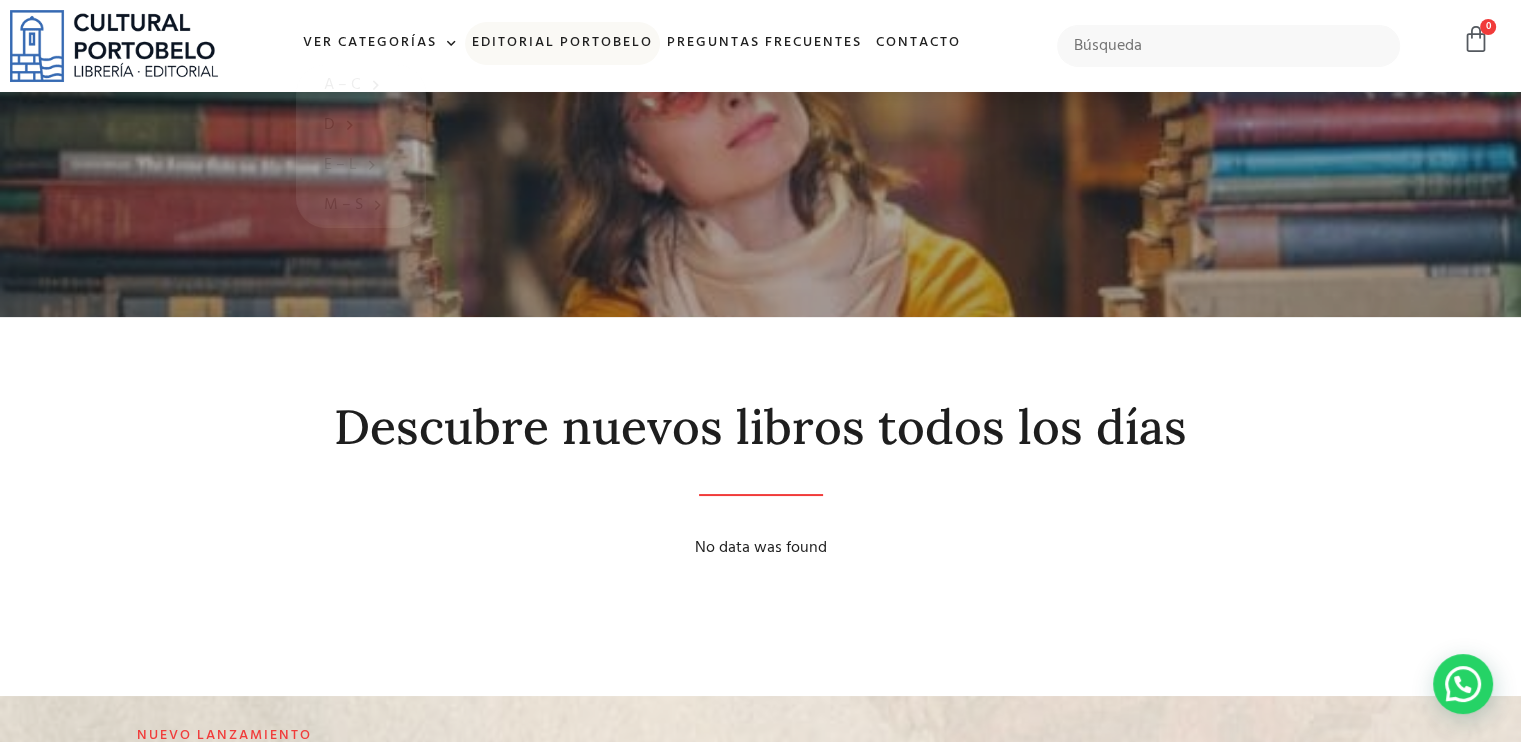click on "Editorial Portobelo" 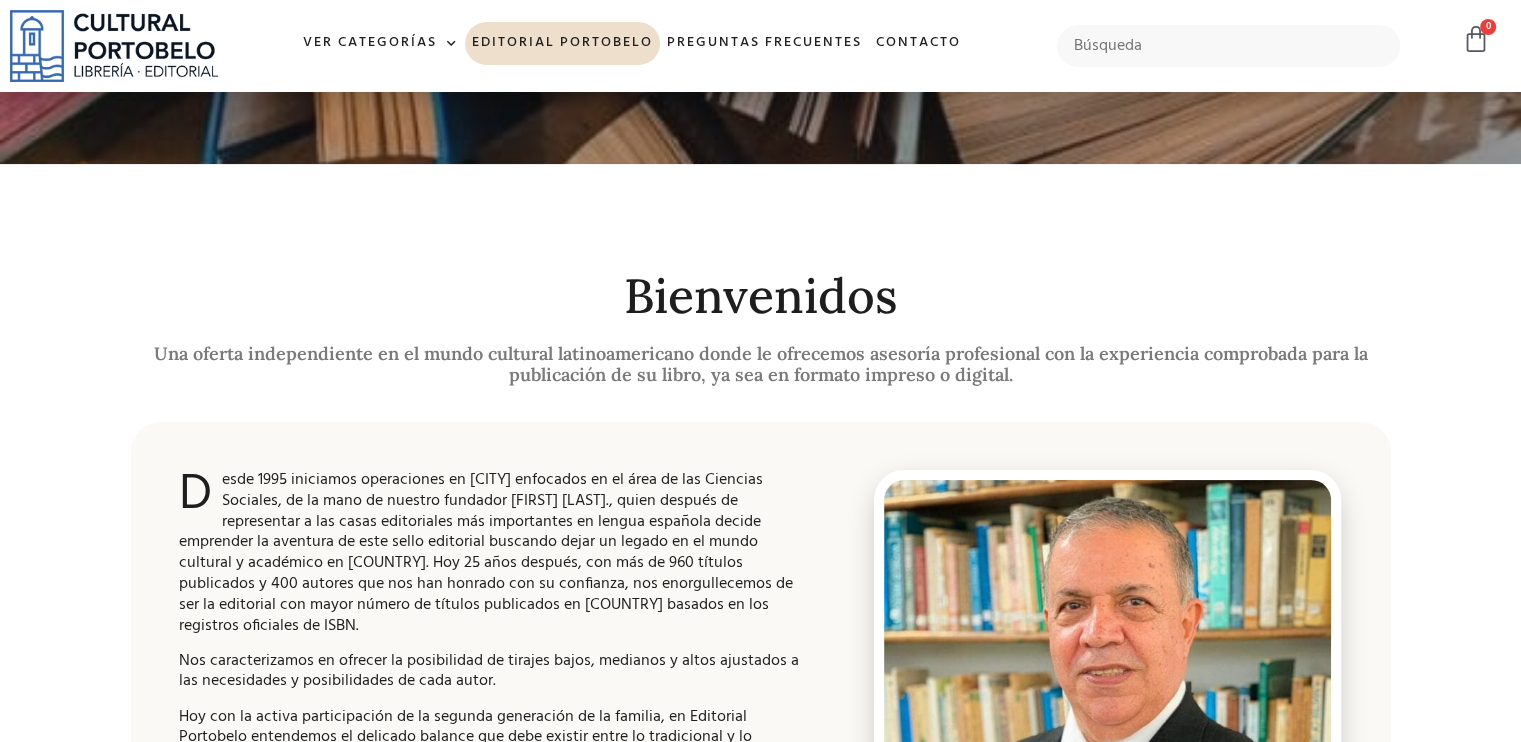 scroll, scrollTop: 0, scrollLeft: 0, axis: both 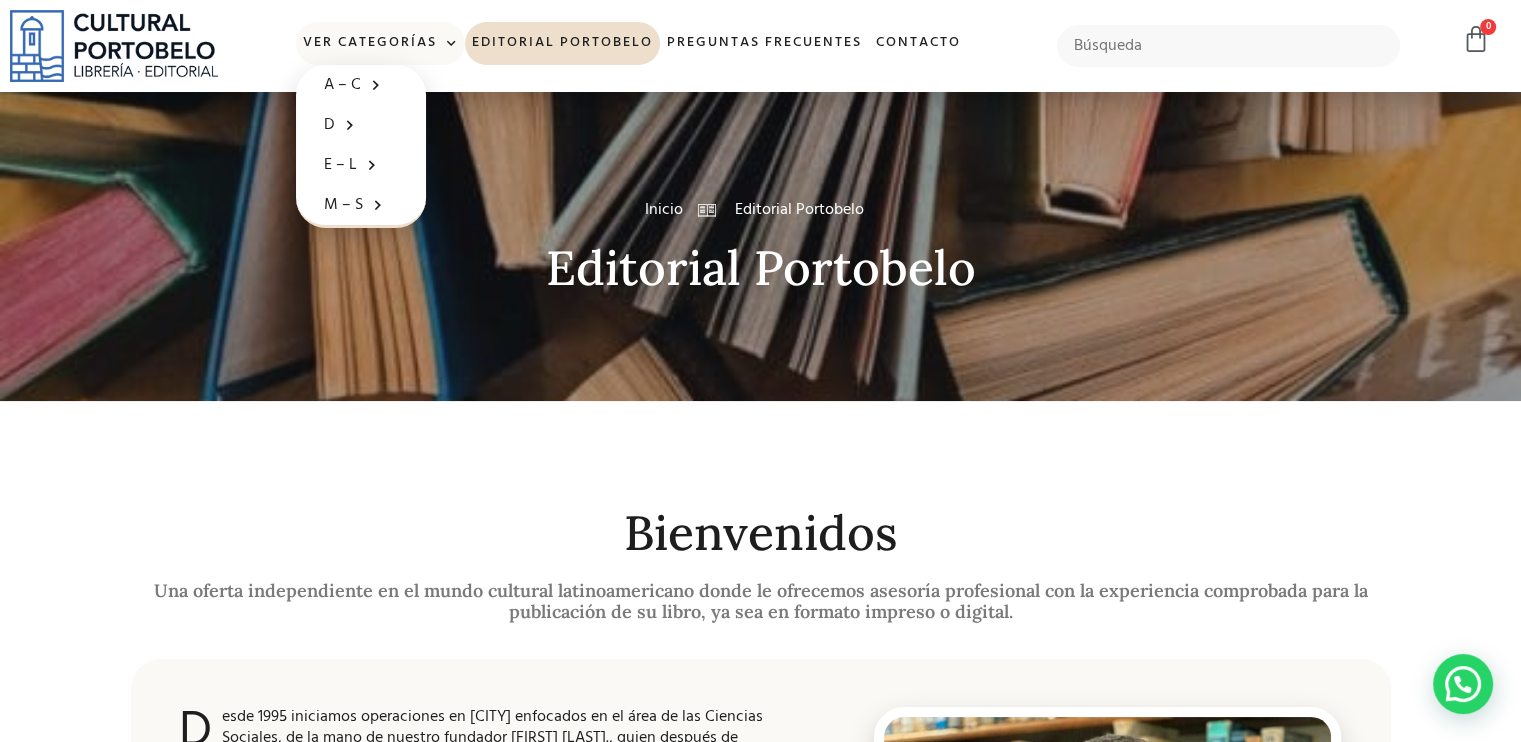 click on "Ver Categorías" 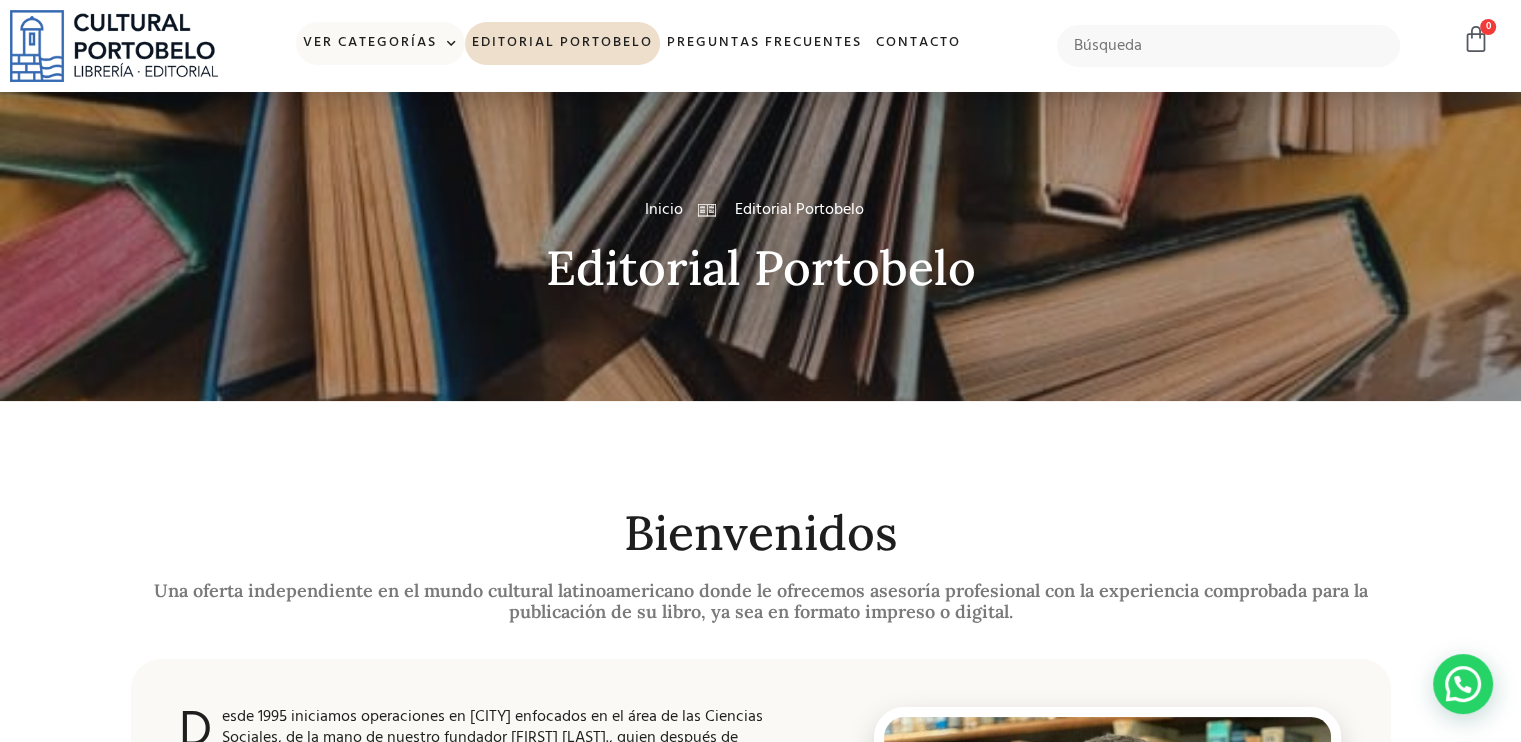click on "Ver Categorías" 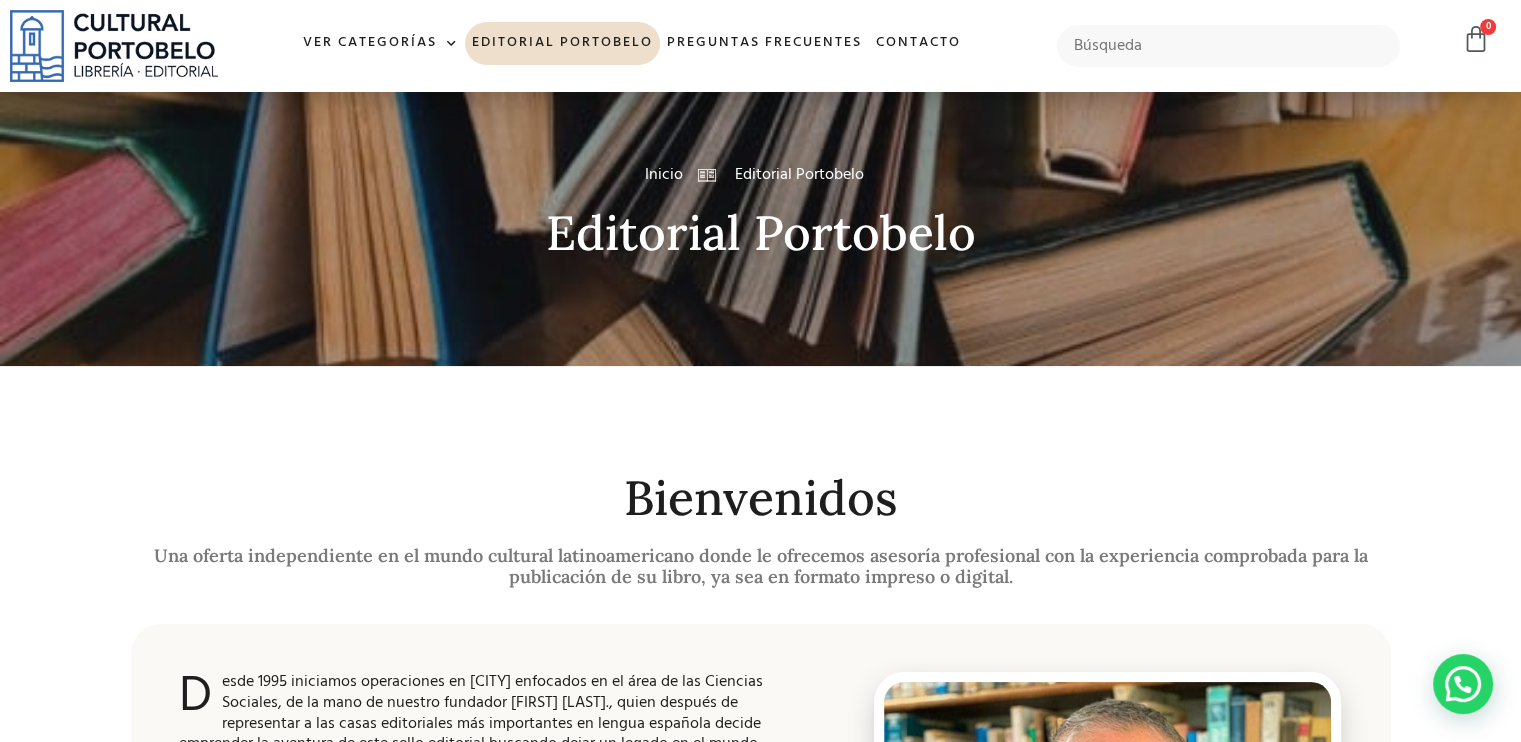 scroll, scrollTop: 0, scrollLeft: 0, axis: both 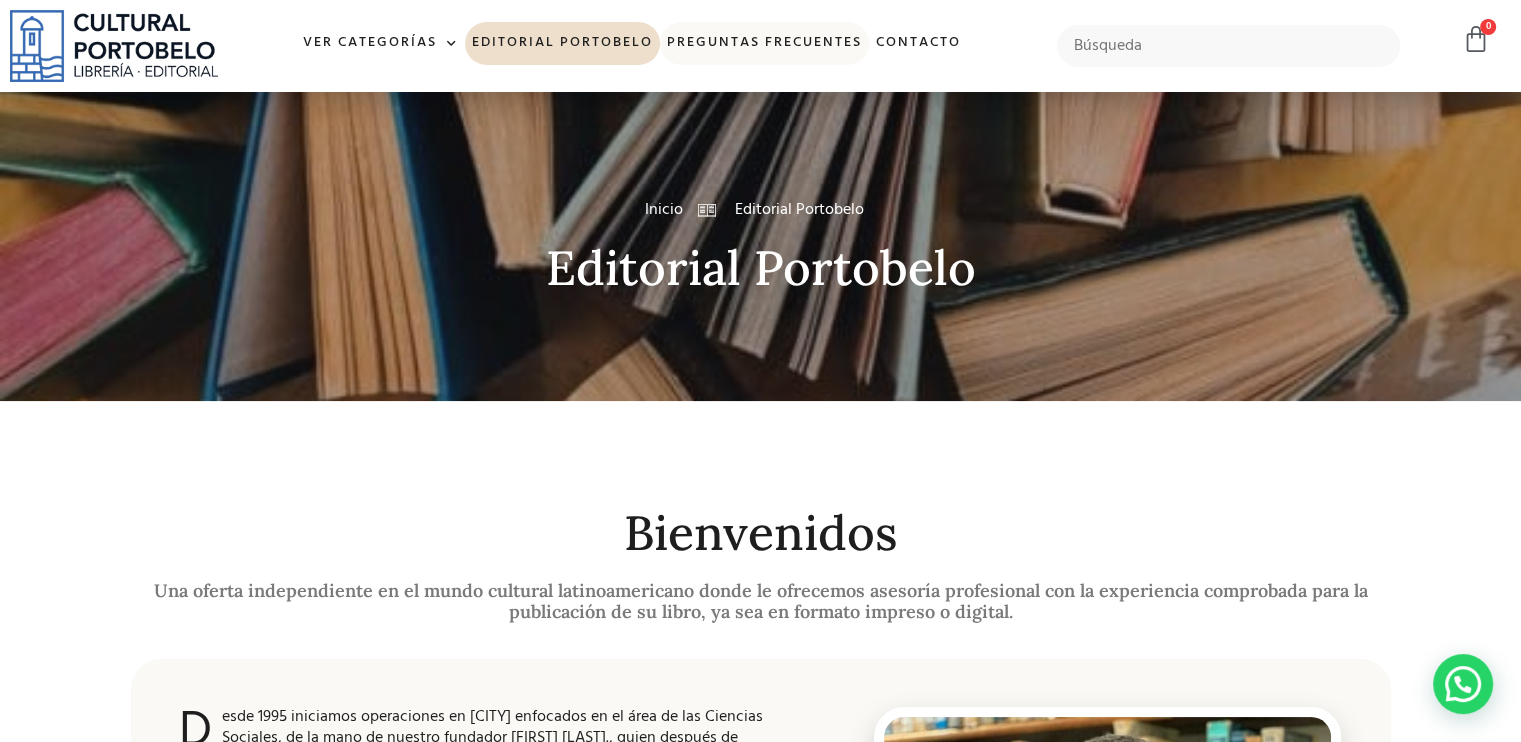 click on "Preguntas frecuentes" 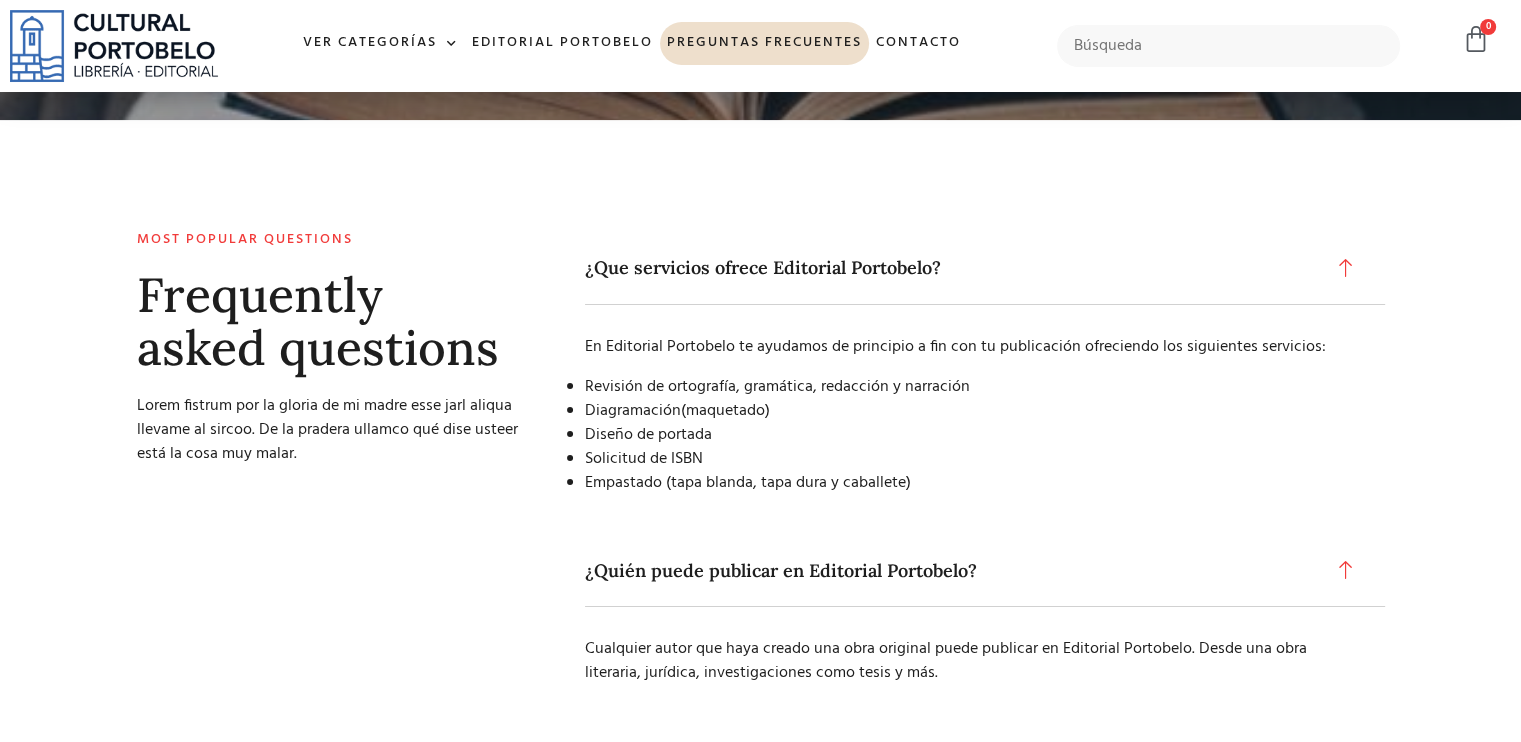 scroll, scrollTop: 0, scrollLeft: 0, axis: both 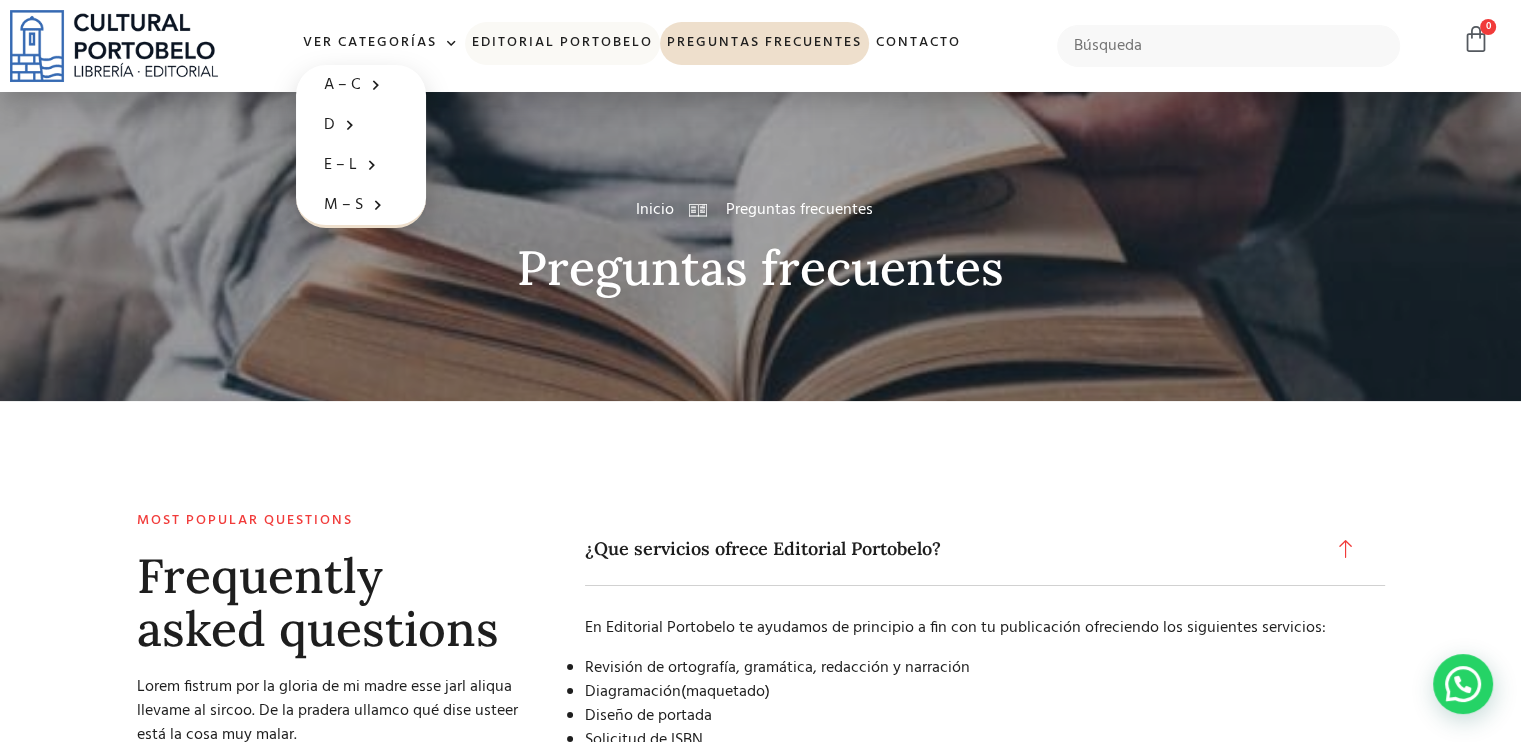 click on "Editorial Portobelo" 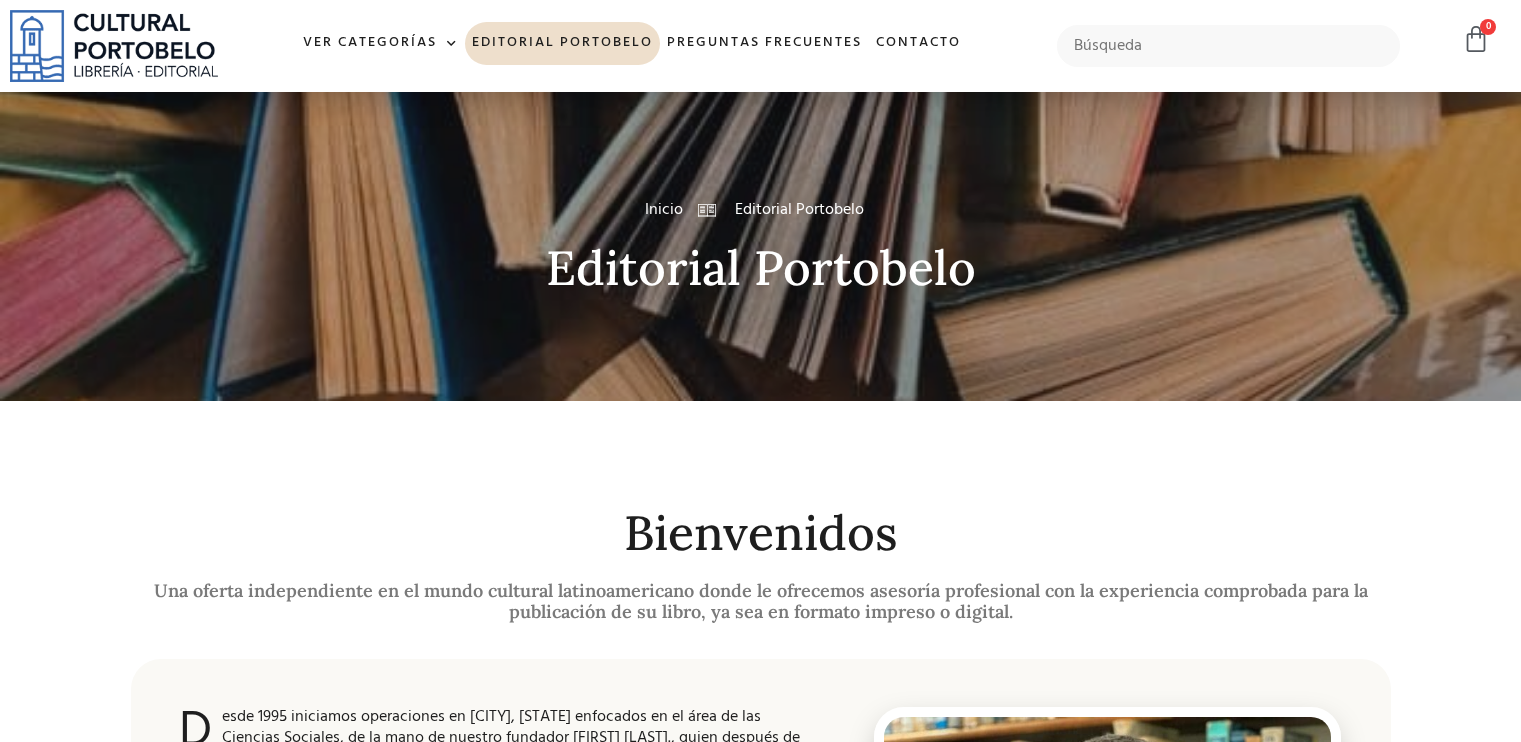 scroll, scrollTop: 0, scrollLeft: 0, axis: both 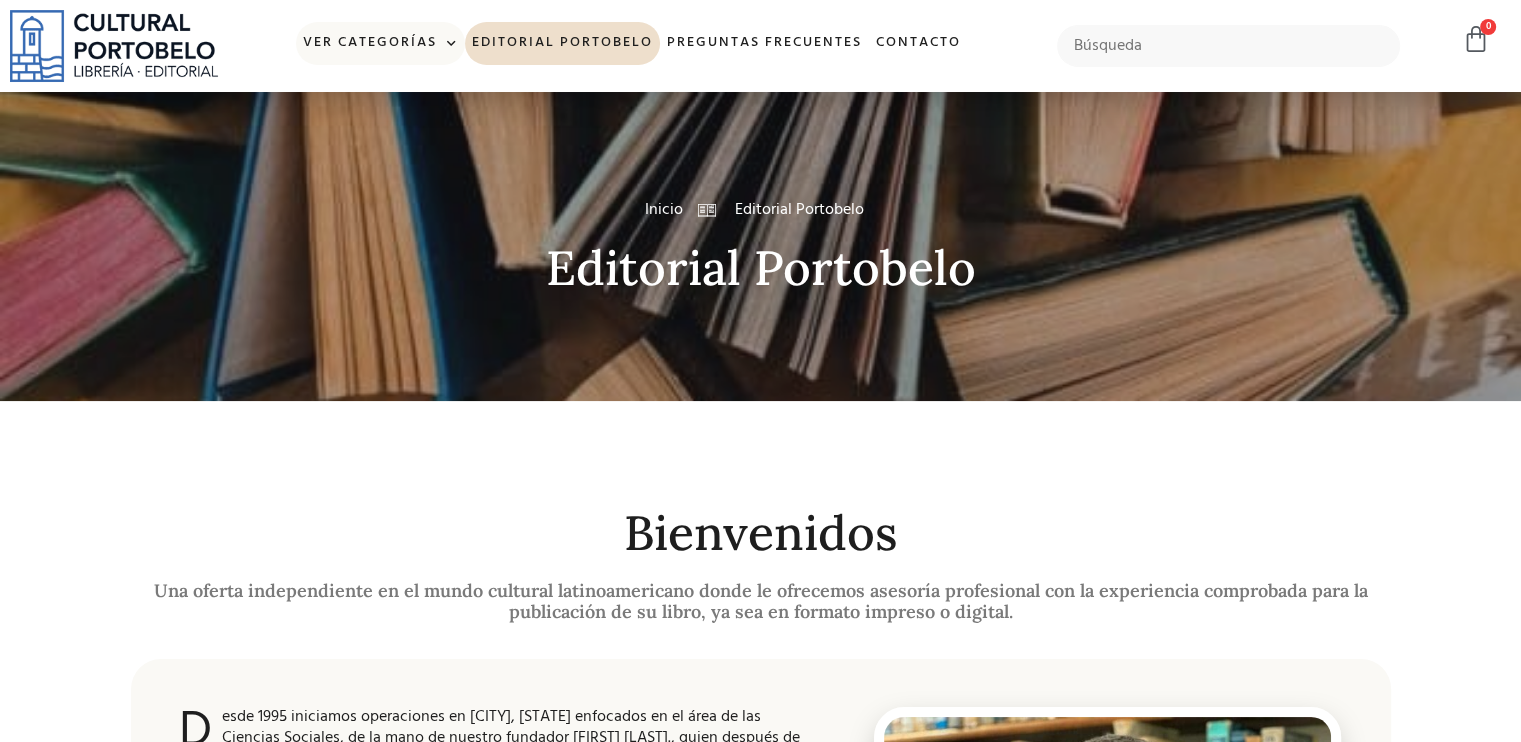 click on "Ver Categorías" 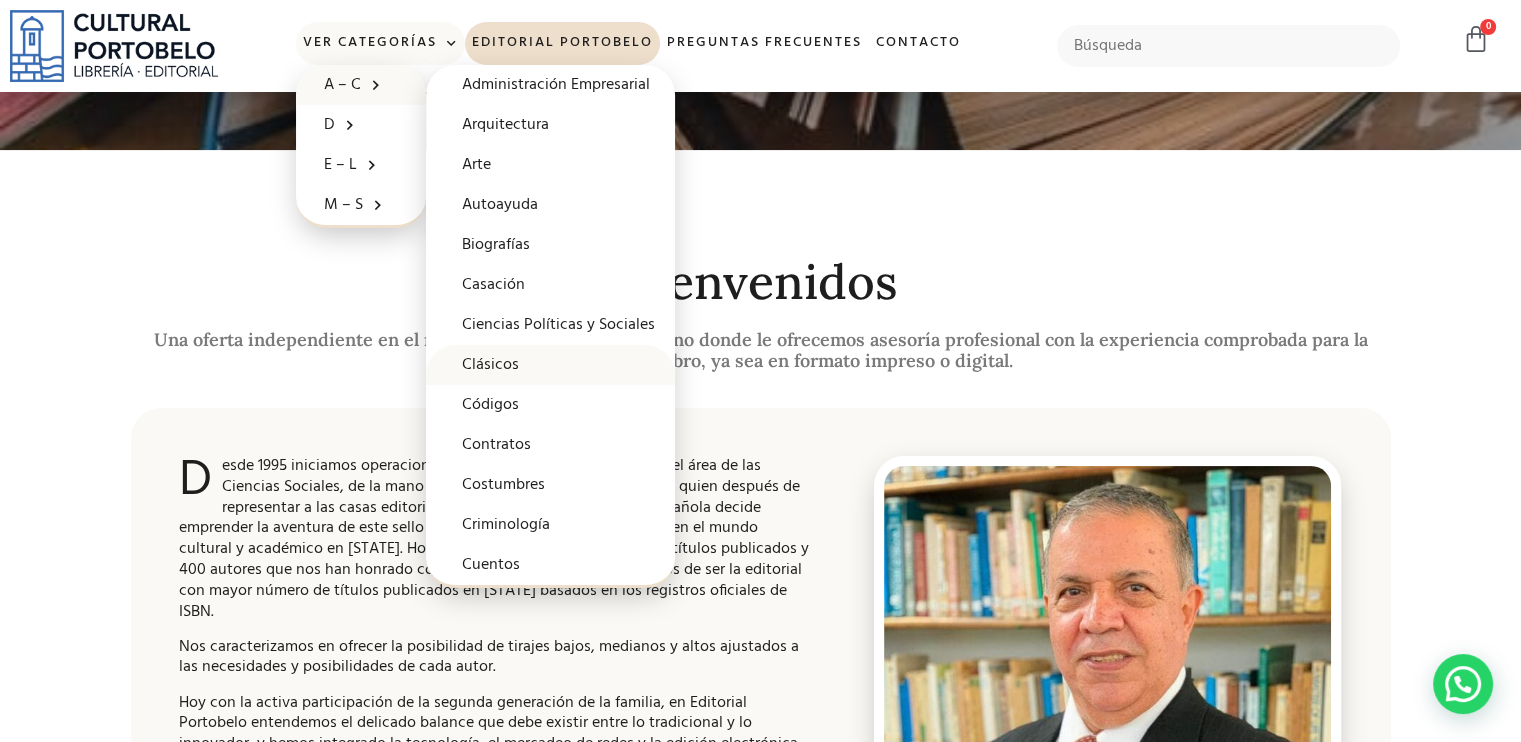 scroll, scrollTop: 300, scrollLeft: 0, axis: vertical 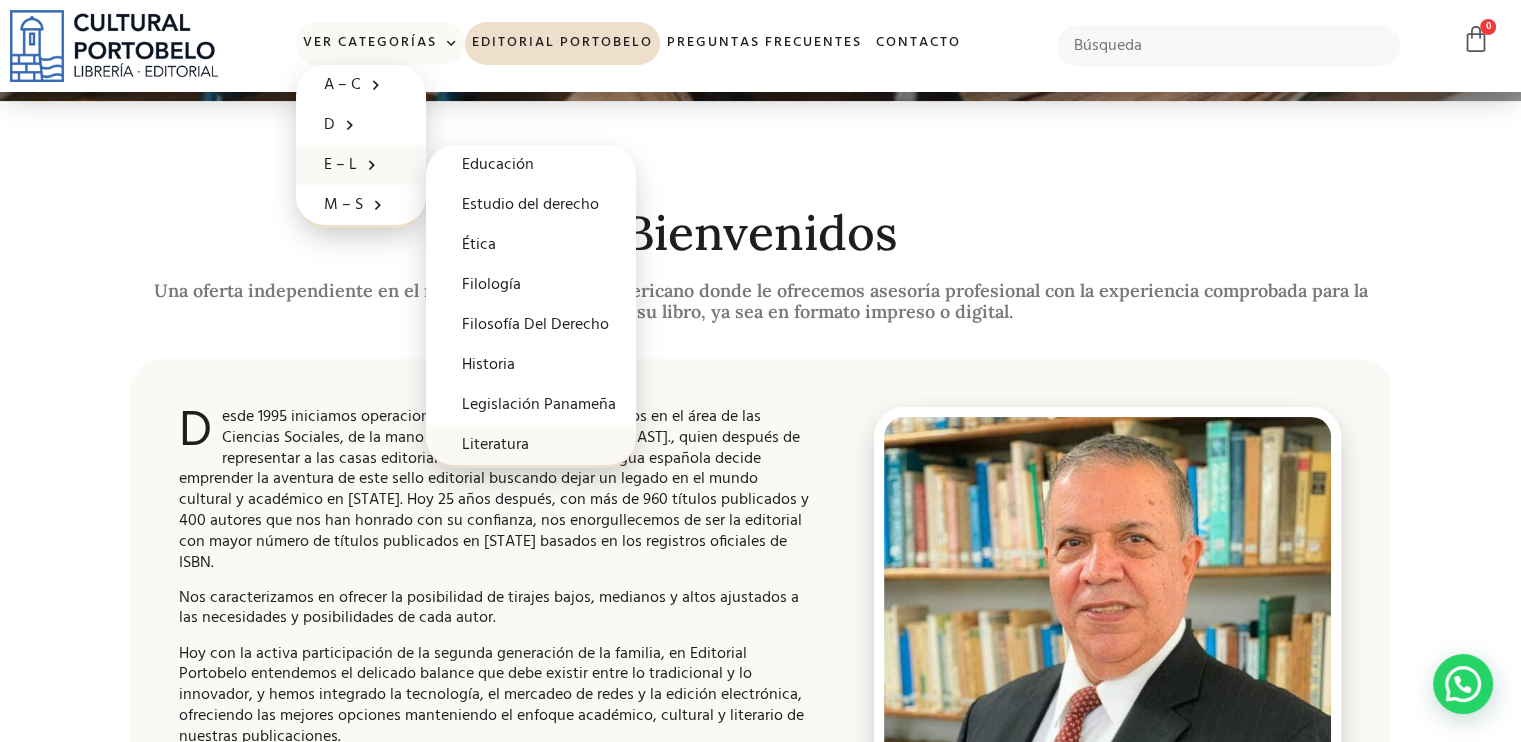 click on "Literatura" 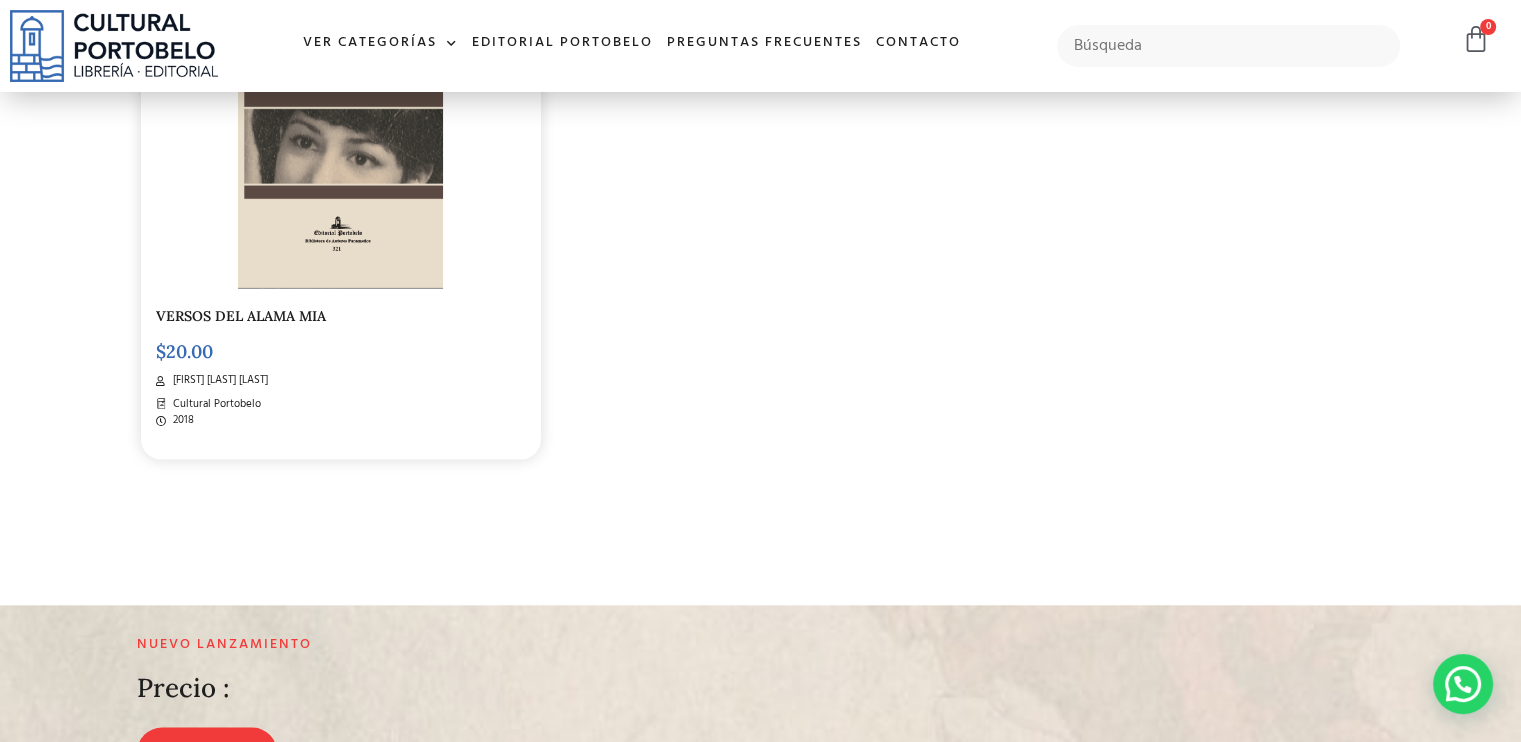 scroll, scrollTop: 2900, scrollLeft: 0, axis: vertical 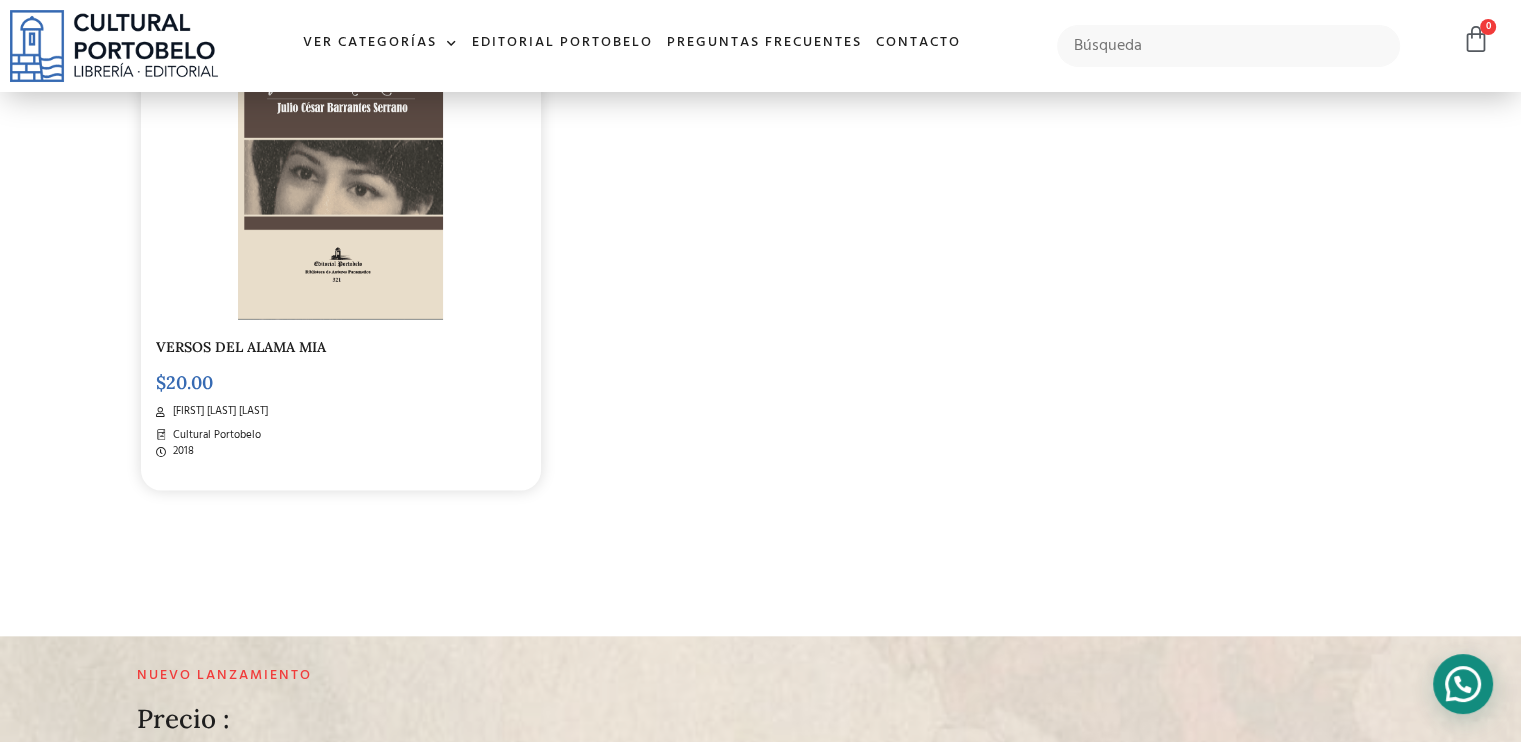 click at bounding box center (1463, 684) 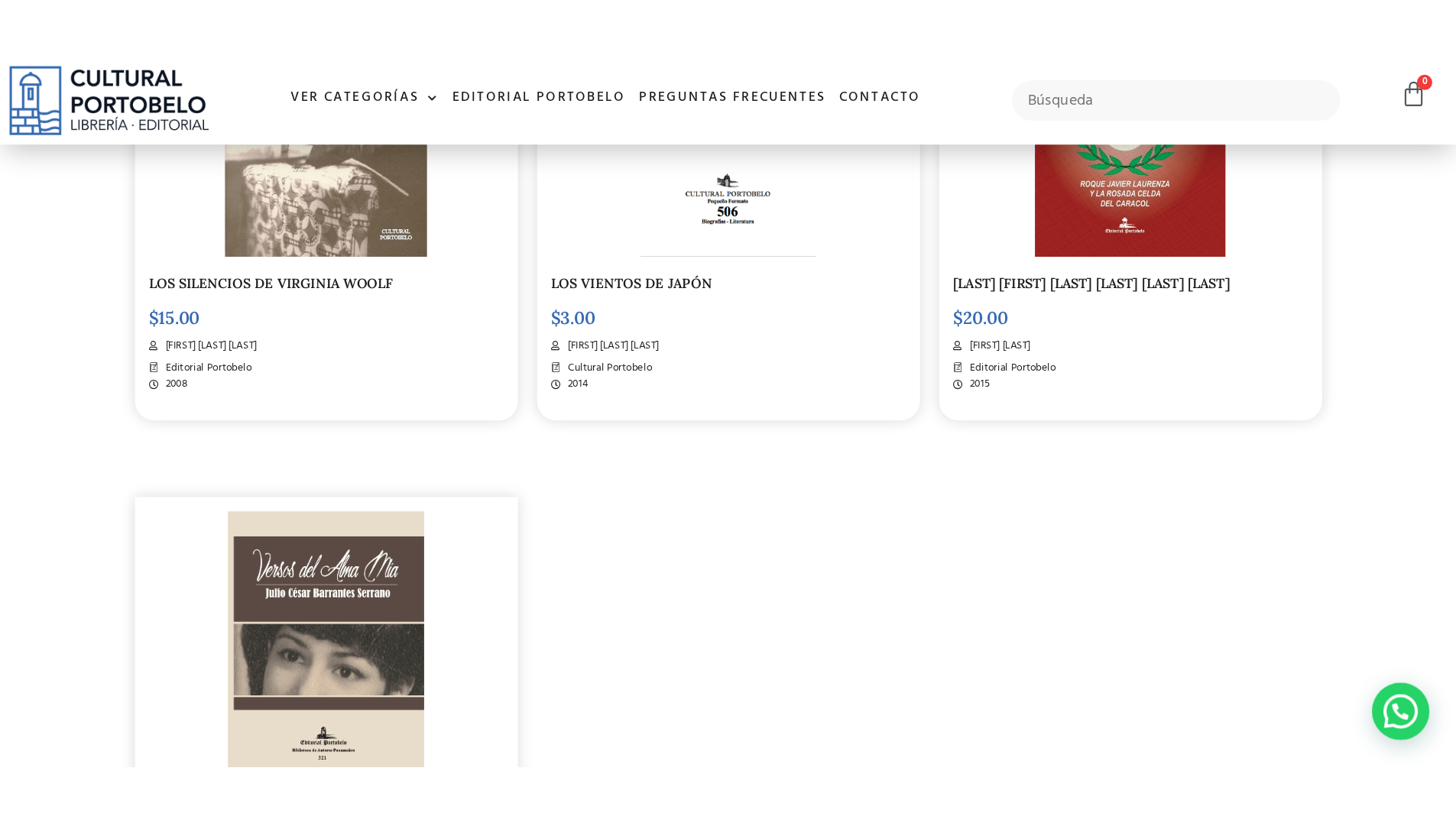 scroll, scrollTop: 1834, scrollLeft: 0, axis: vertical 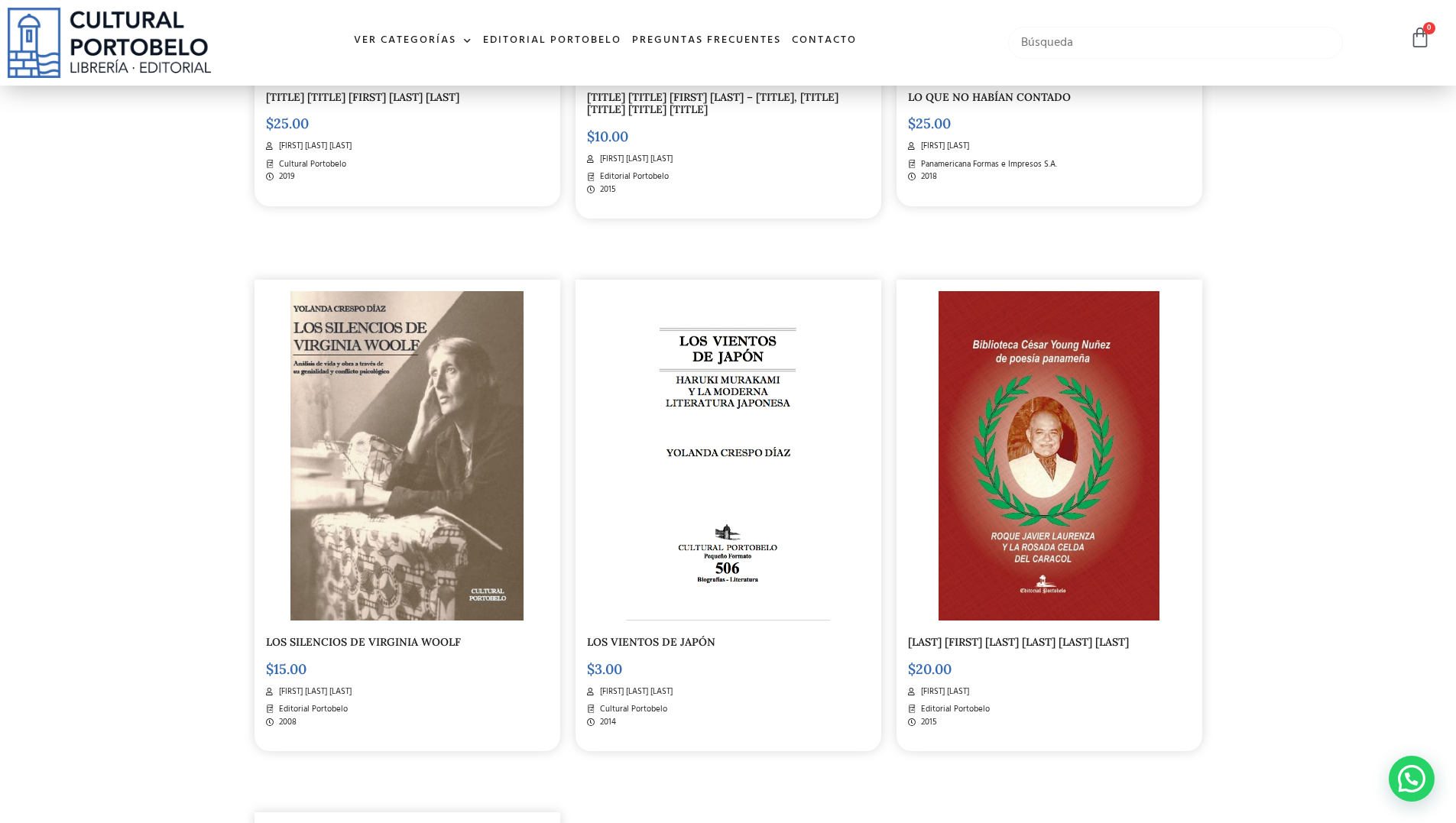 click at bounding box center (1176, 43) 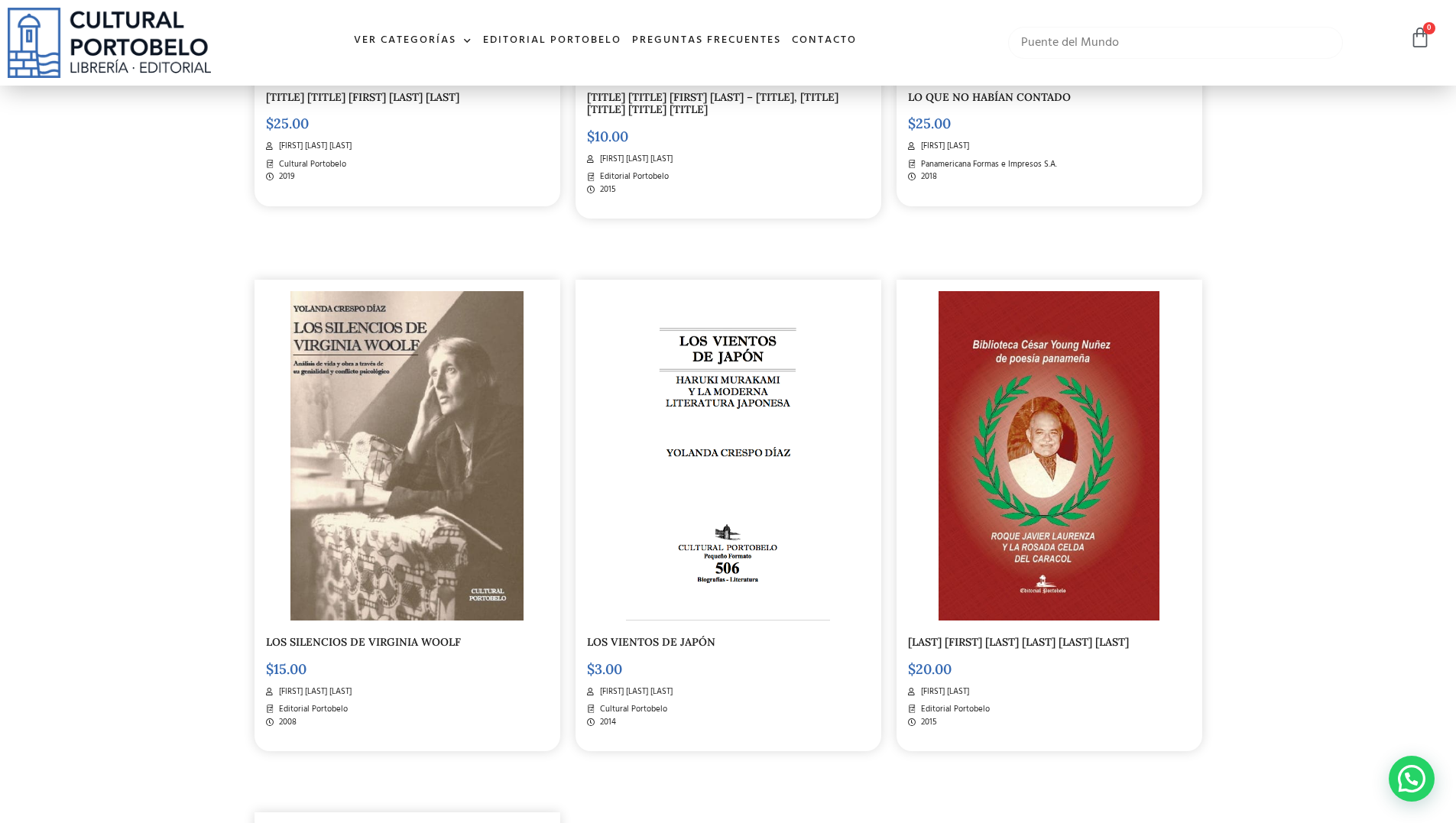 type on "Puente del Mundo" 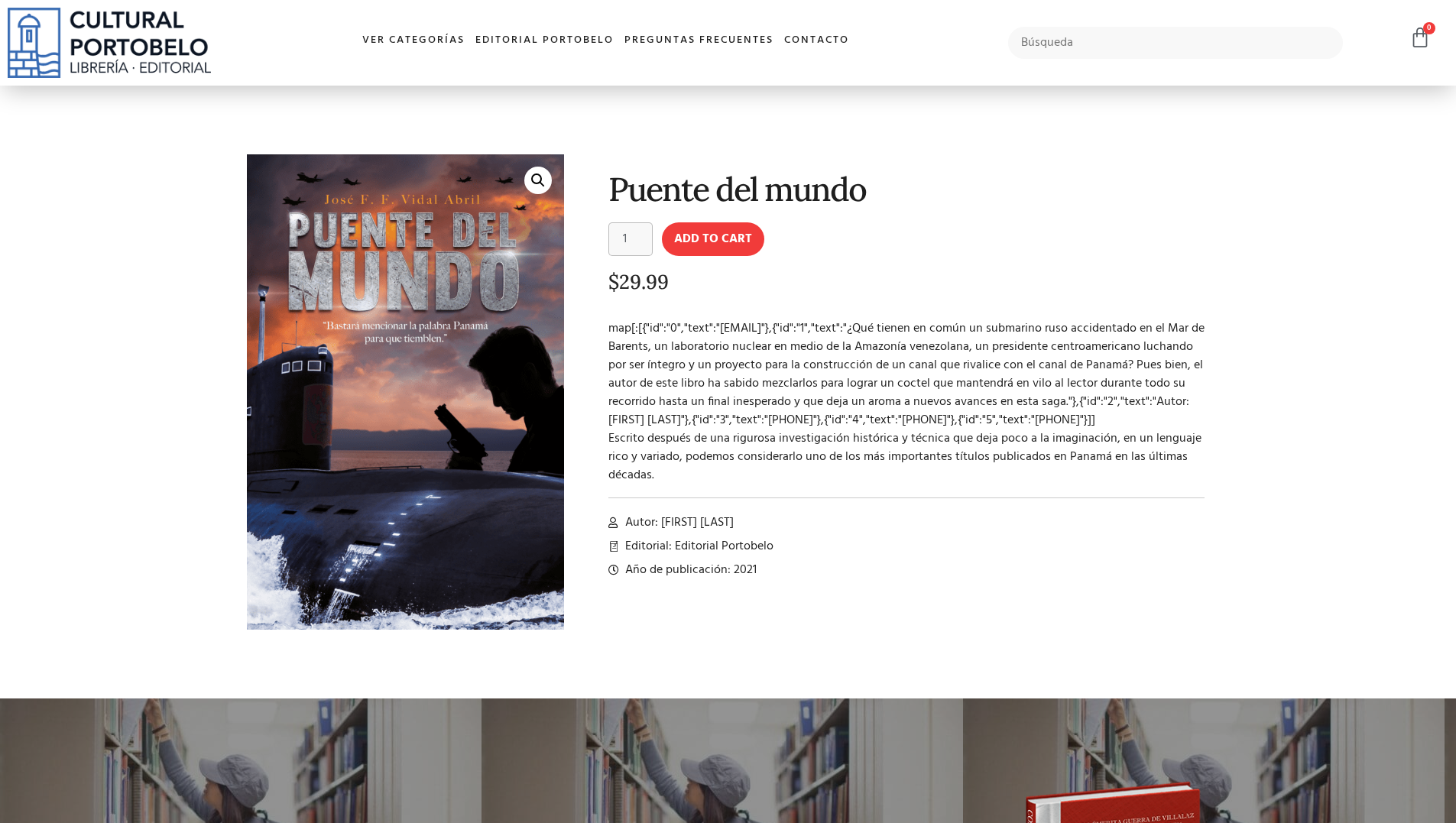 scroll, scrollTop: 0, scrollLeft: 0, axis: both 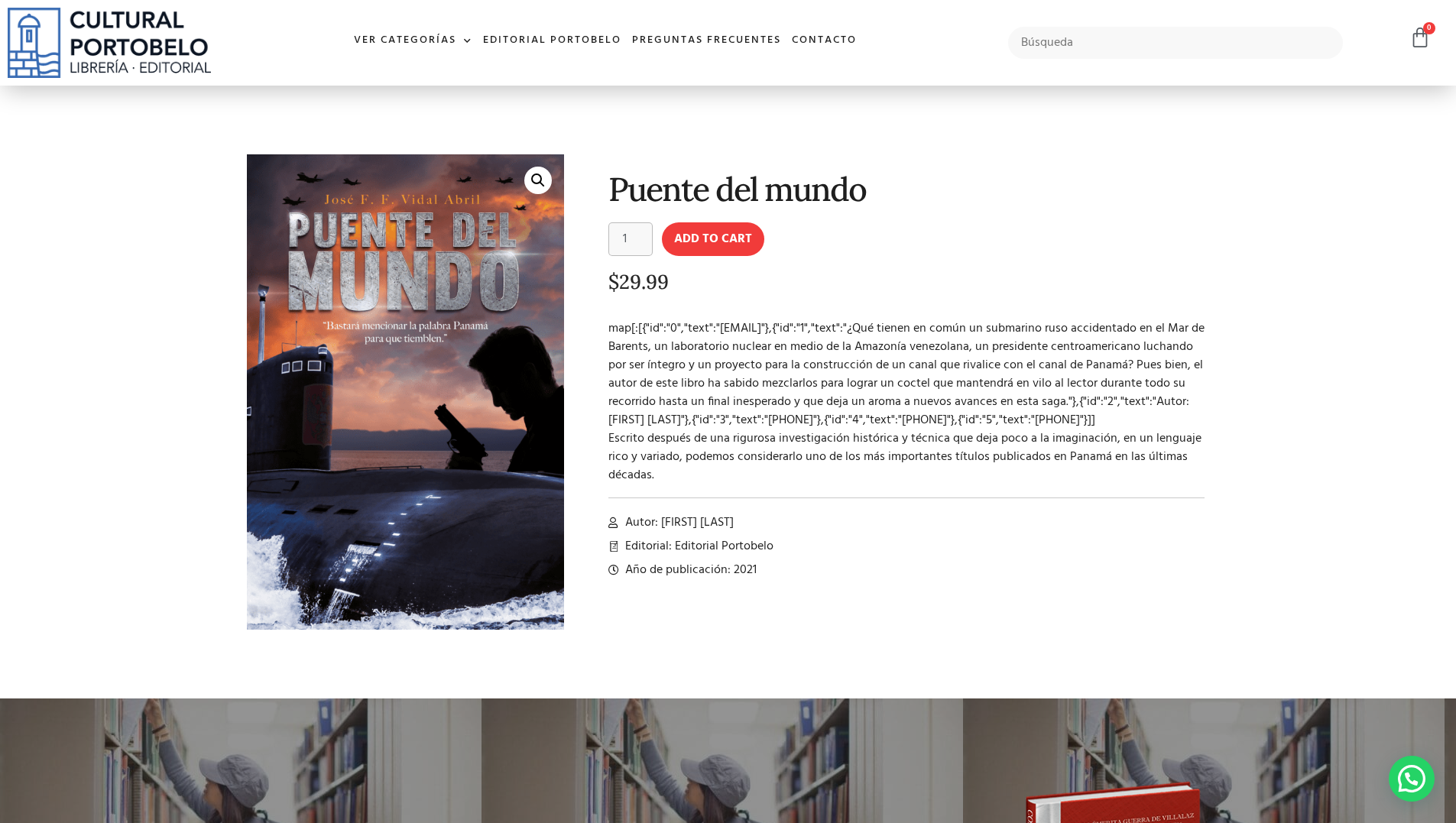 click on "Autor: [FIRST] [LAST]" at bounding box center (677, 523) 